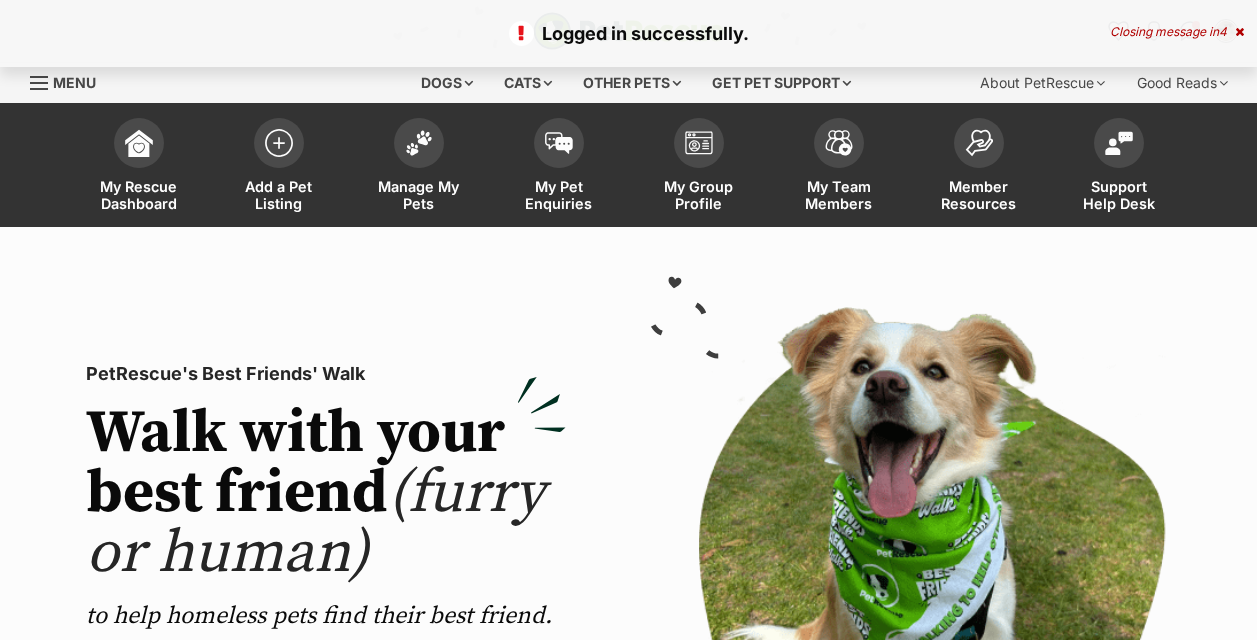 scroll, scrollTop: 0, scrollLeft: 0, axis: both 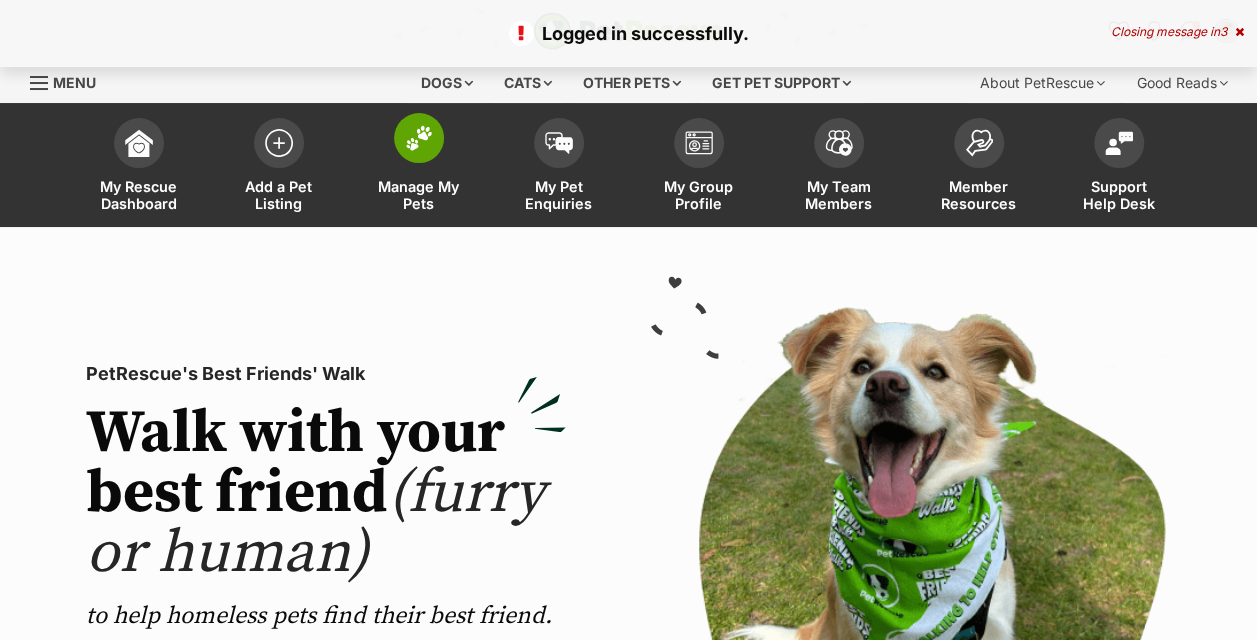 click on "Manage My Pets" at bounding box center [419, 167] 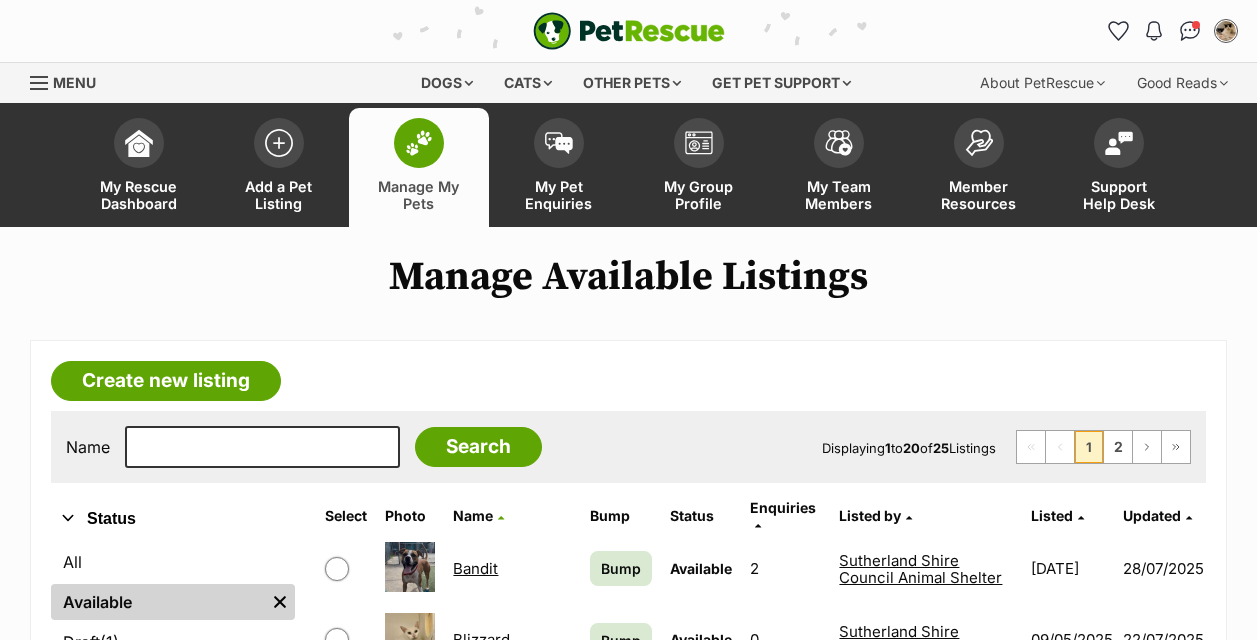 scroll, scrollTop: 0, scrollLeft: 0, axis: both 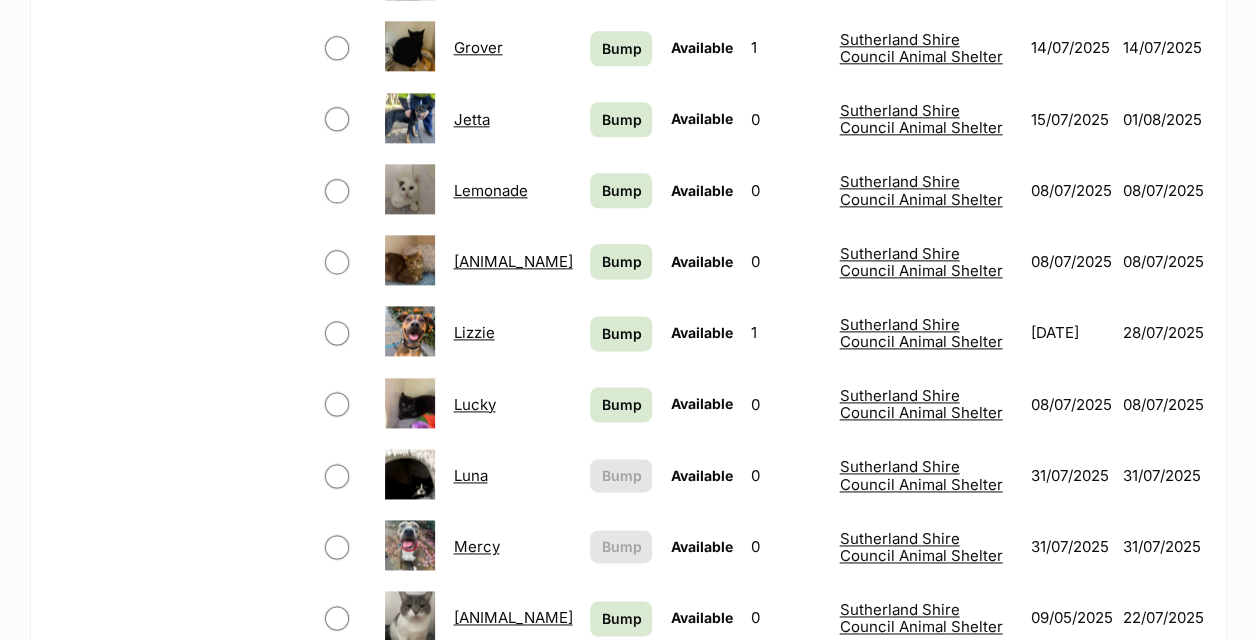 click on "Luna" at bounding box center [470, 475] 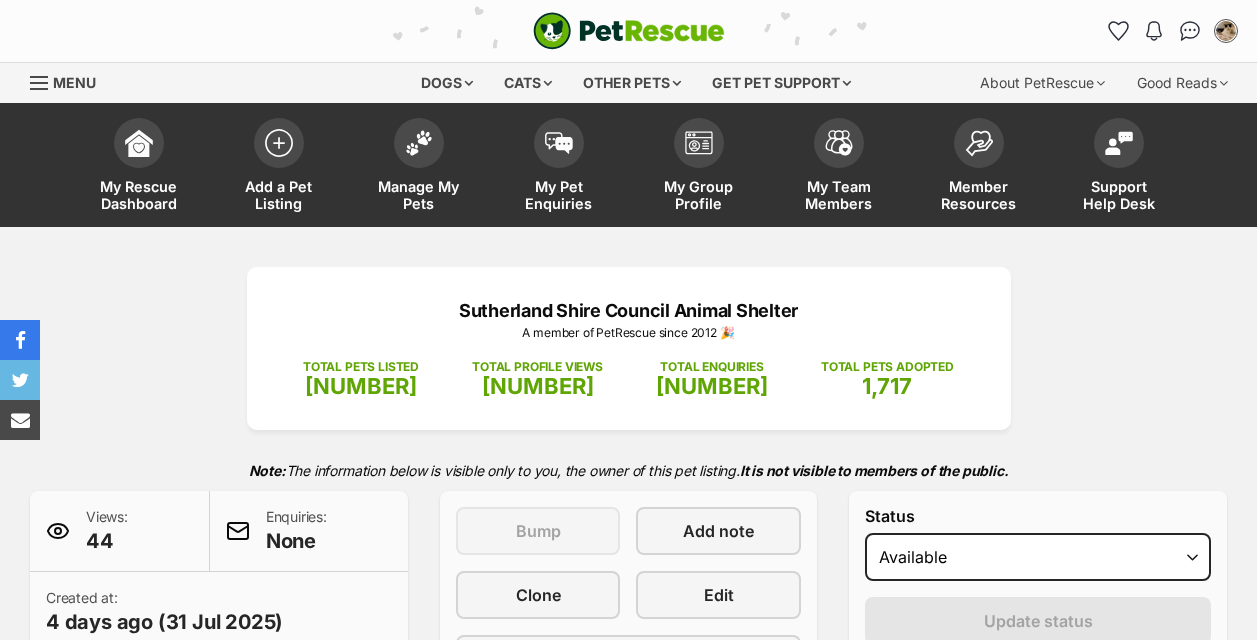 scroll, scrollTop: 0, scrollLeft: 0, axis: both 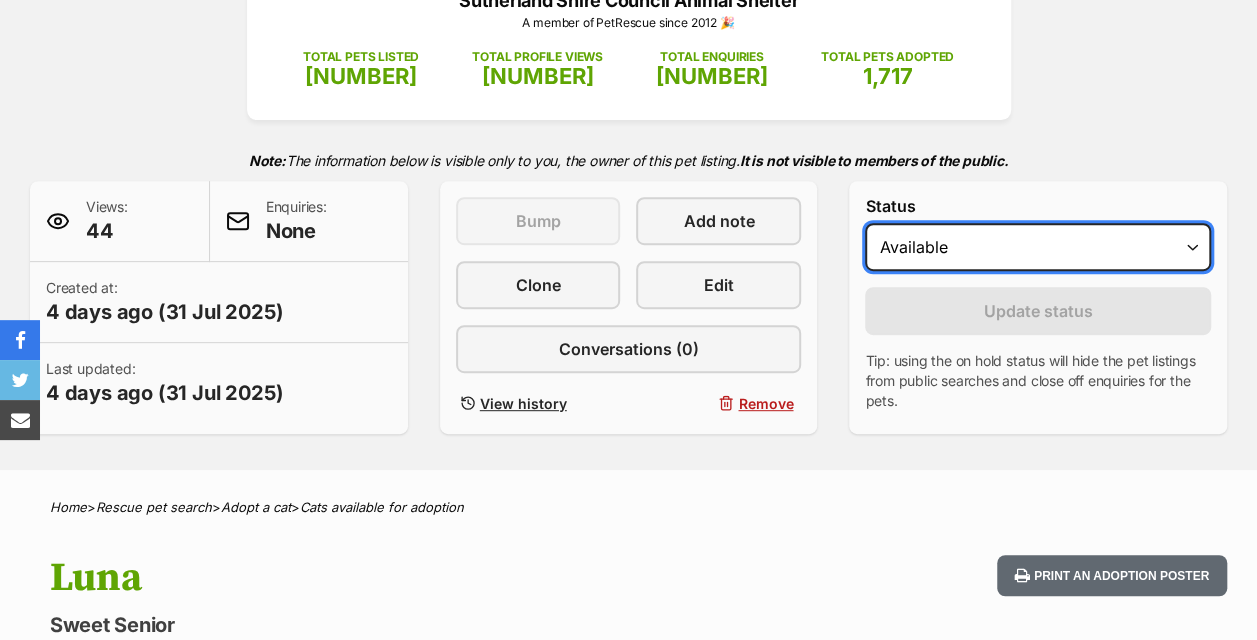 click on "Draft
Available
On hold
Adopted" at bounding box center (1038, 247) 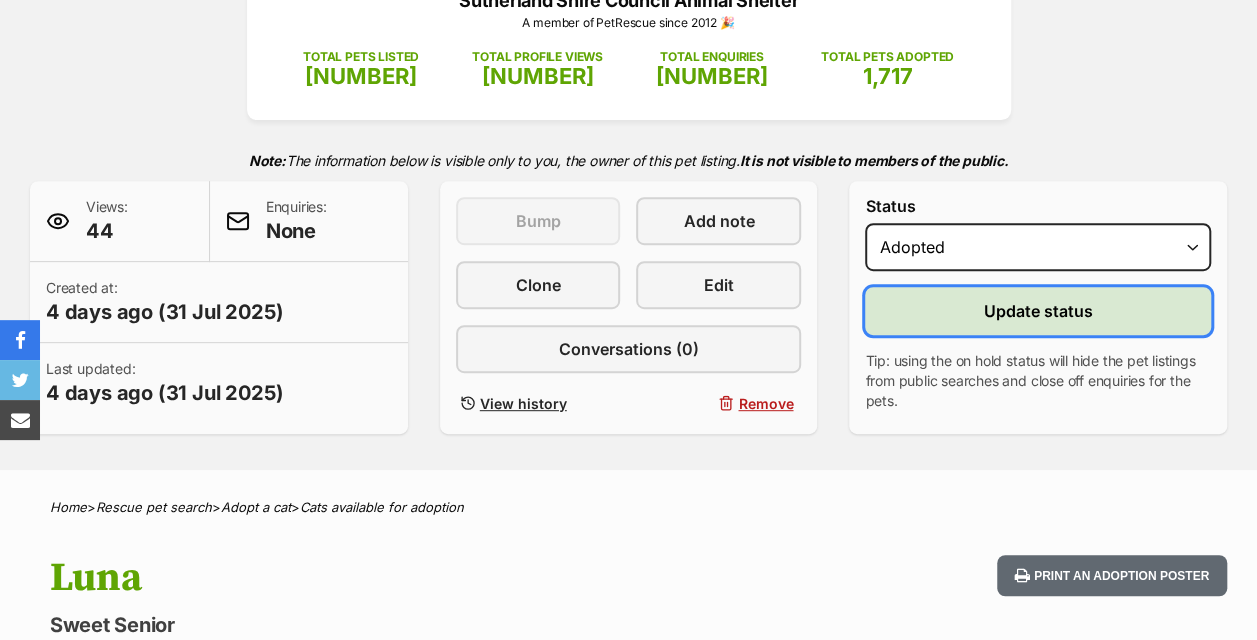 click on "Update status" at bounding box center (1038, 311) 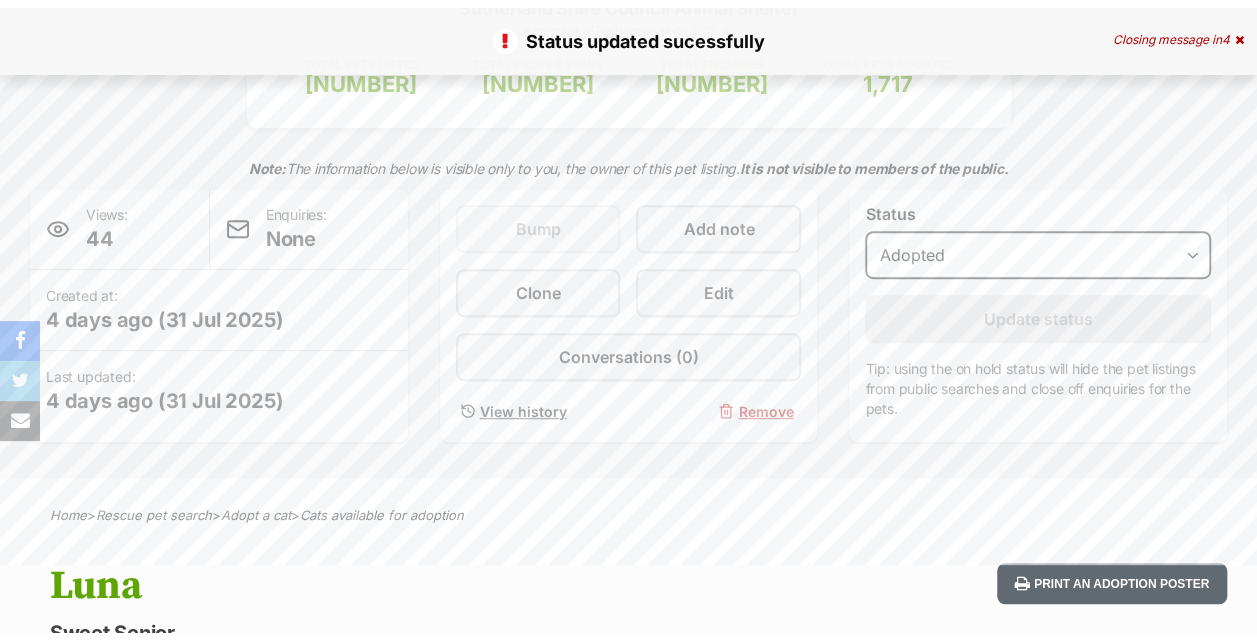scroll, scrollTop: 0, scrollLeft: 0, axis: both 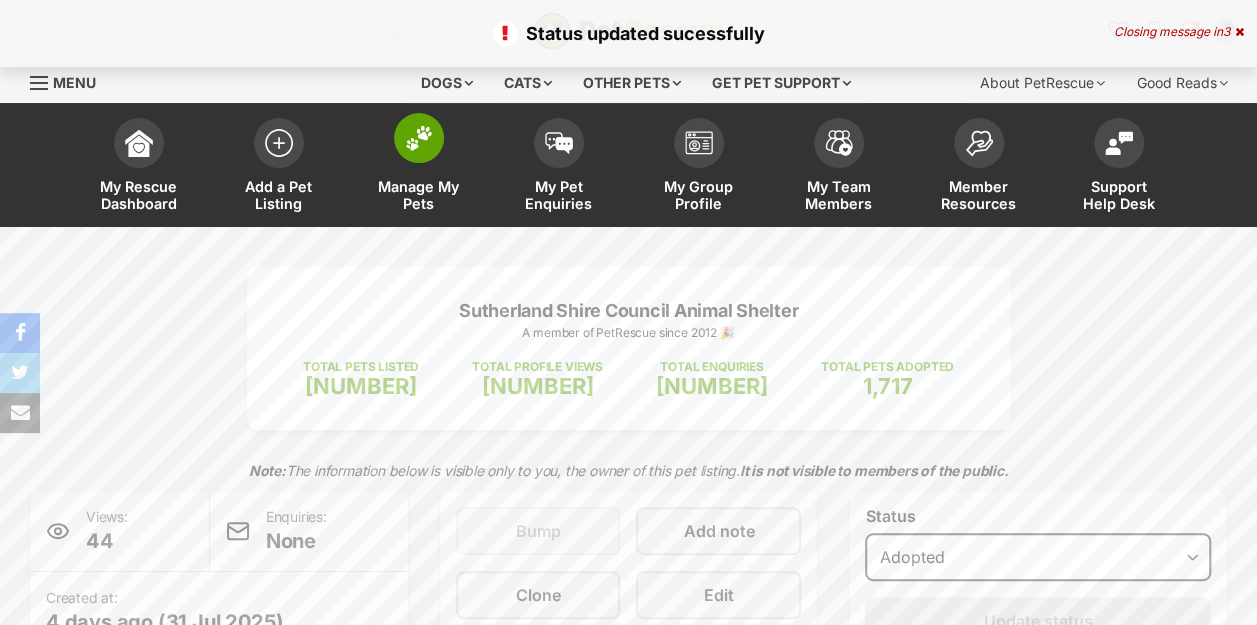 click at bounding box center [419, 138] 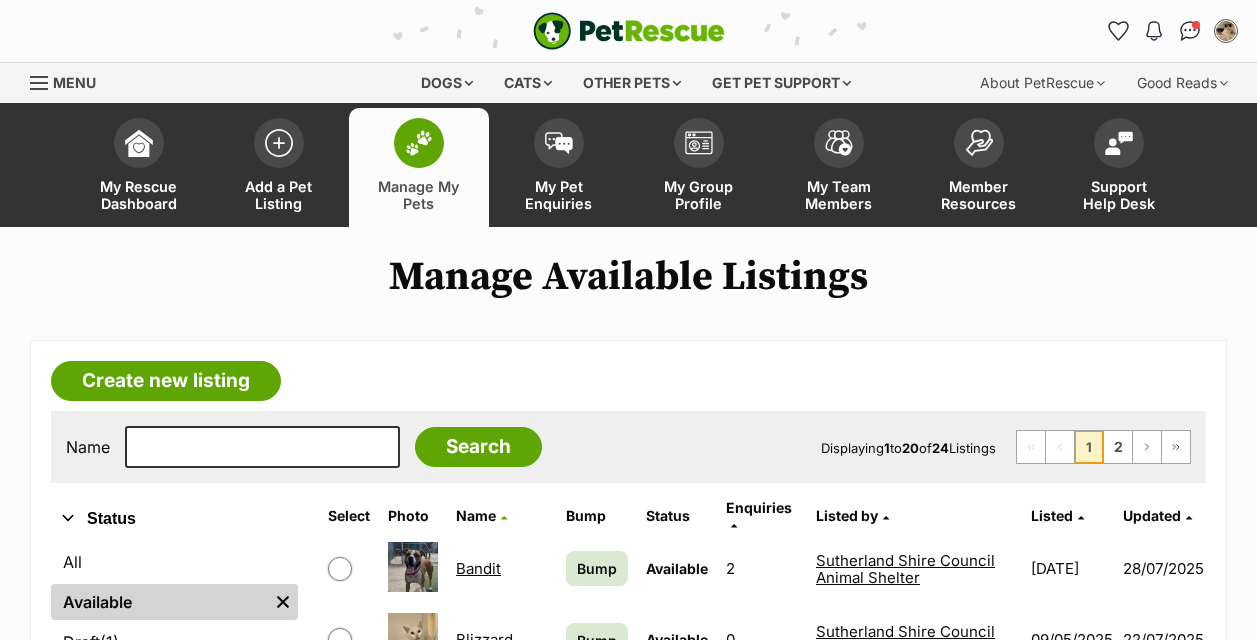 scroll, scrollTop: 0, scrollLeft: 0, axis: both 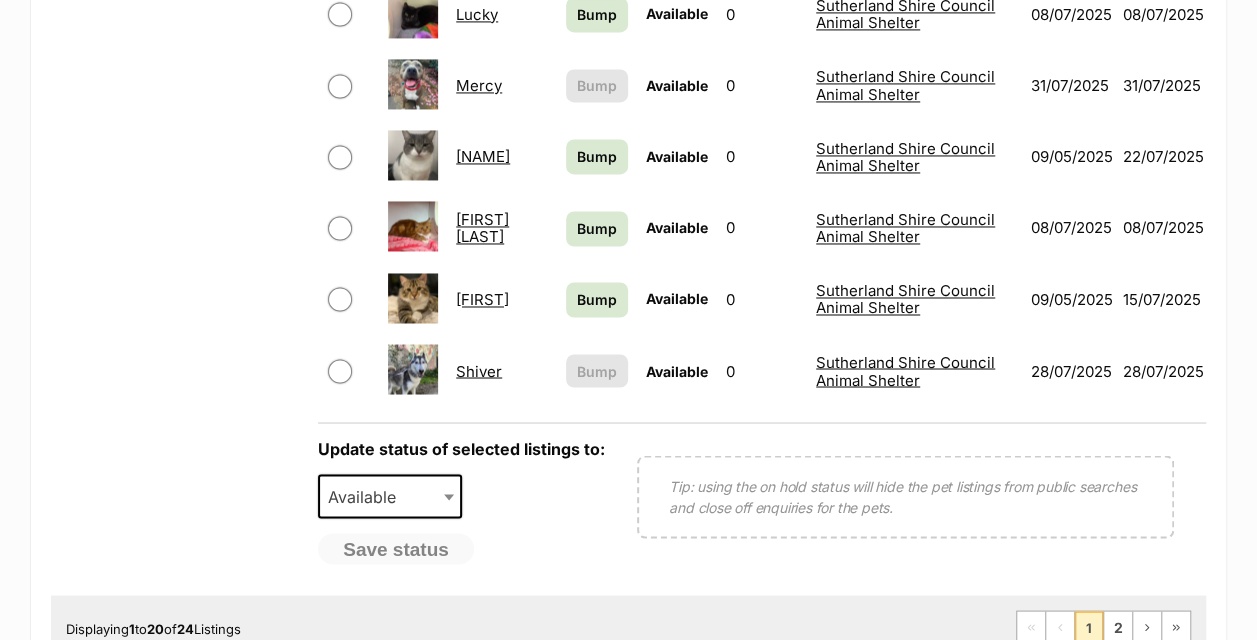 click on "Ronaldo" at bounding box center (482, 299) 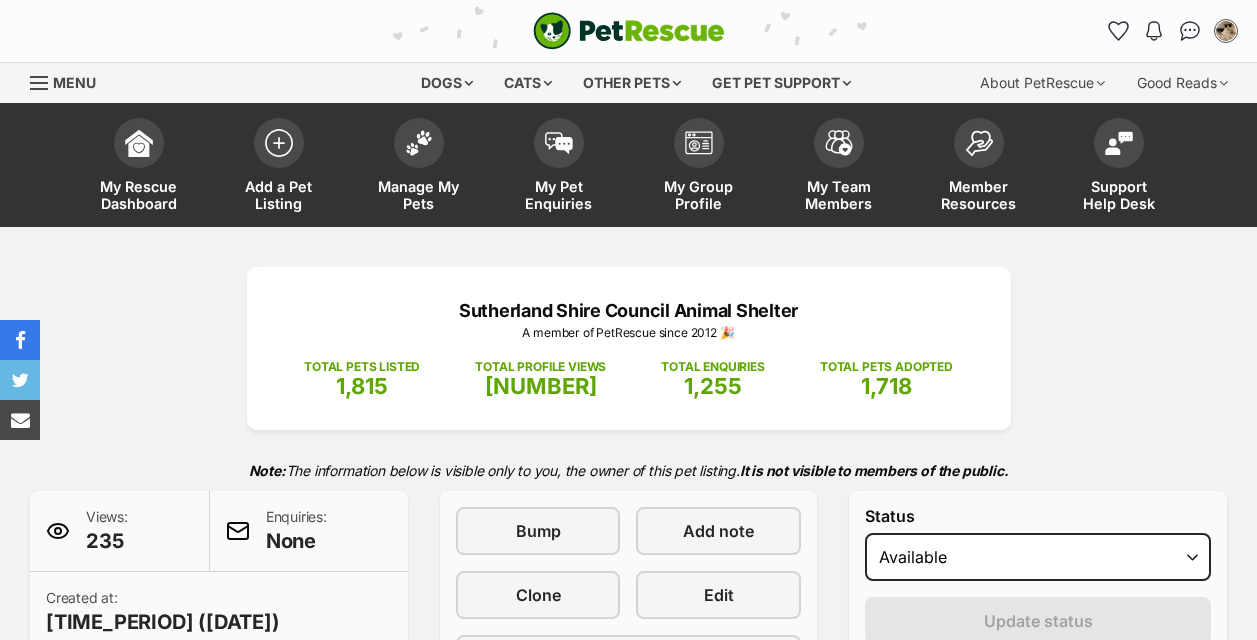 scroll, scrollTop: 0, scrollLeft: 0, axis: both 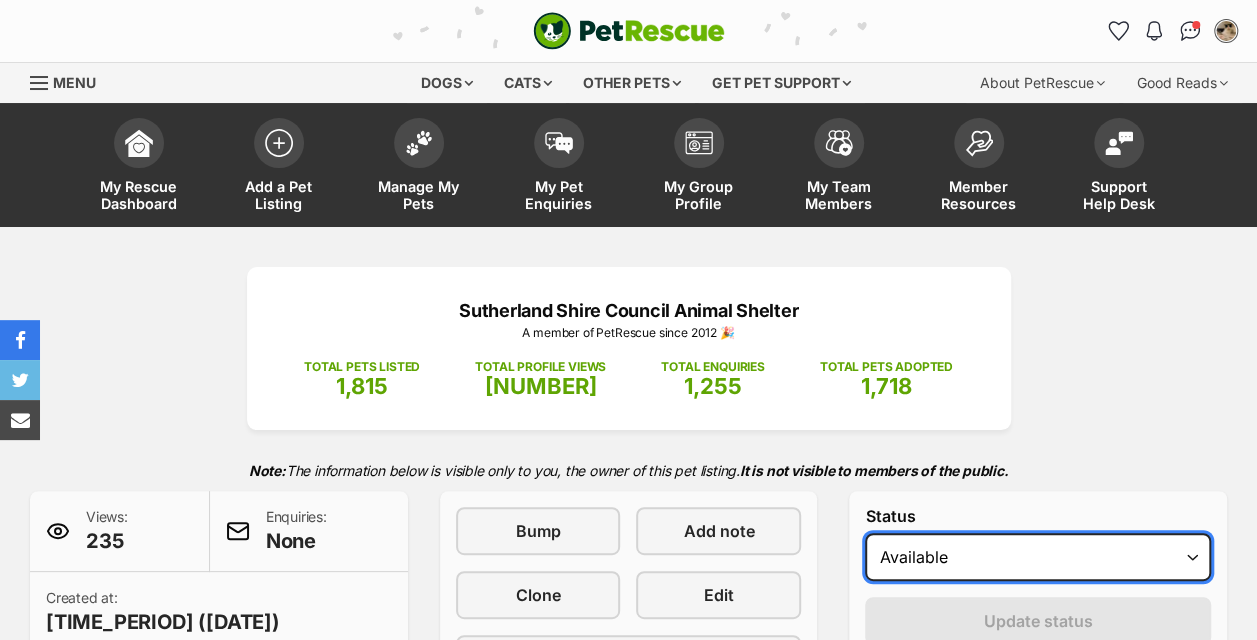 click on "Draft
Available
On hold
Adopted" at bounding box center (1038, 557) 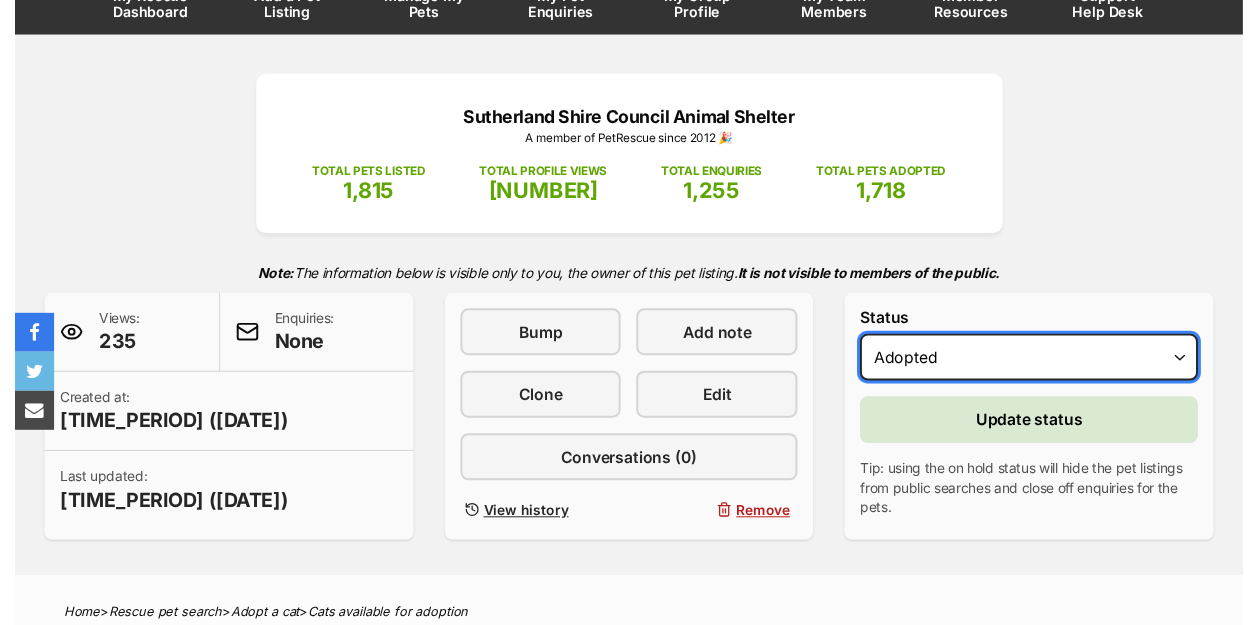scroll, scrollTop: 192, scrollLeft: 0, axis: vertical 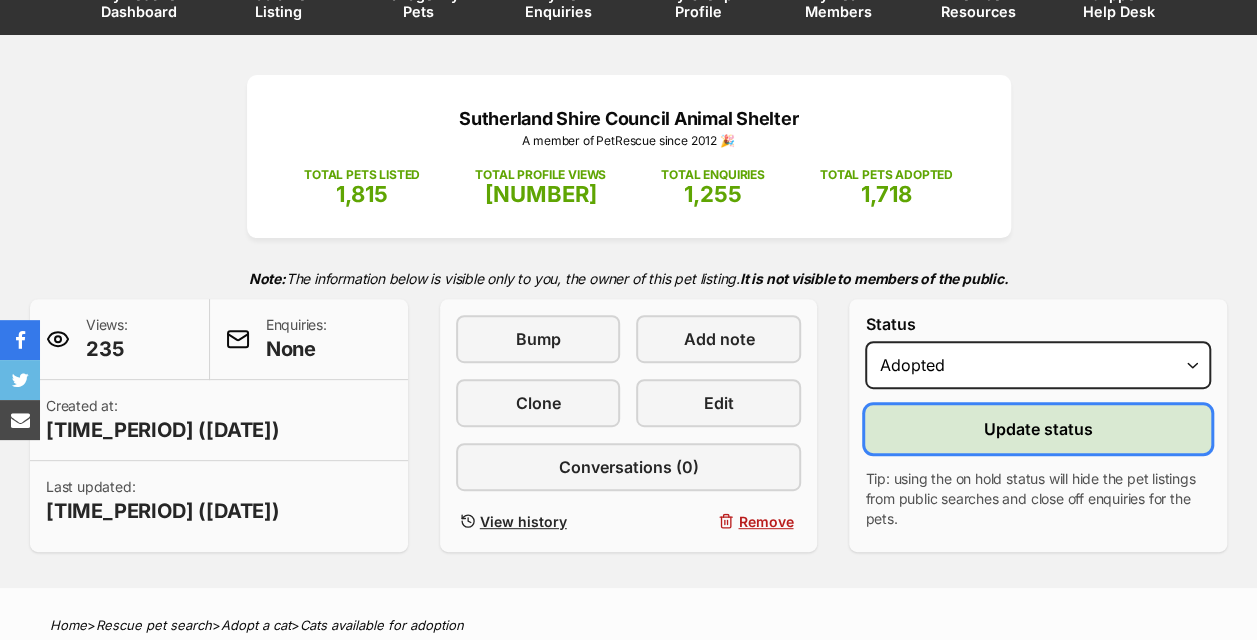 click on "Update status" at bounding box center [1038, 429] 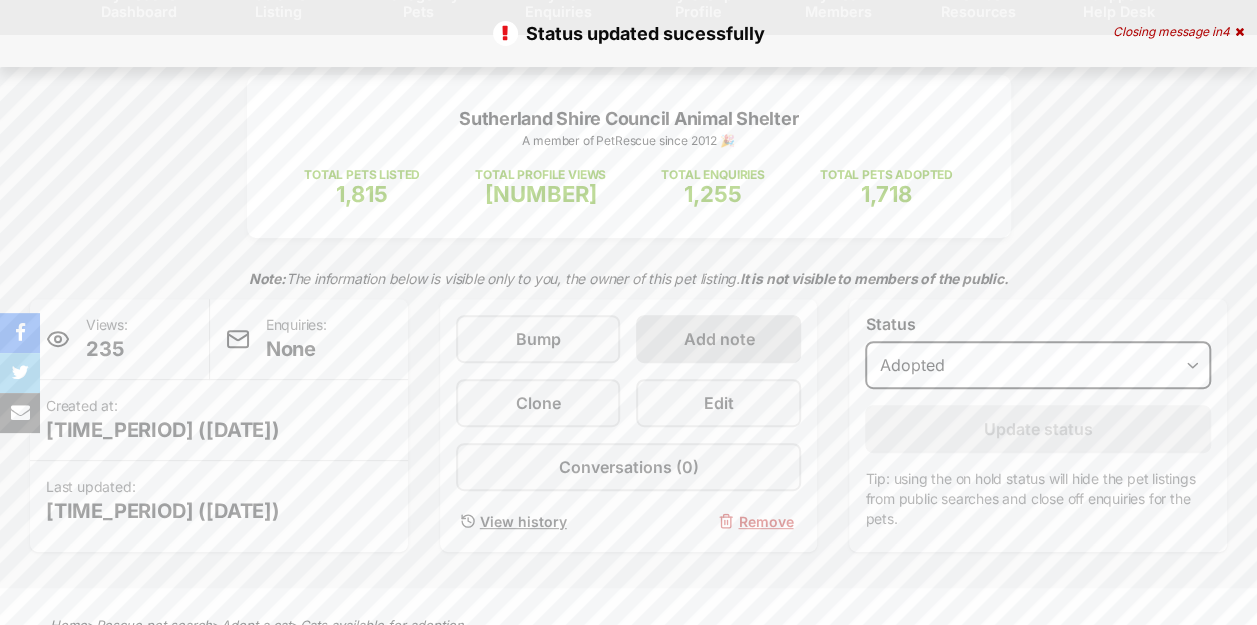 scroll, scrollTop: 0, scrollLeft: 0, axis: both 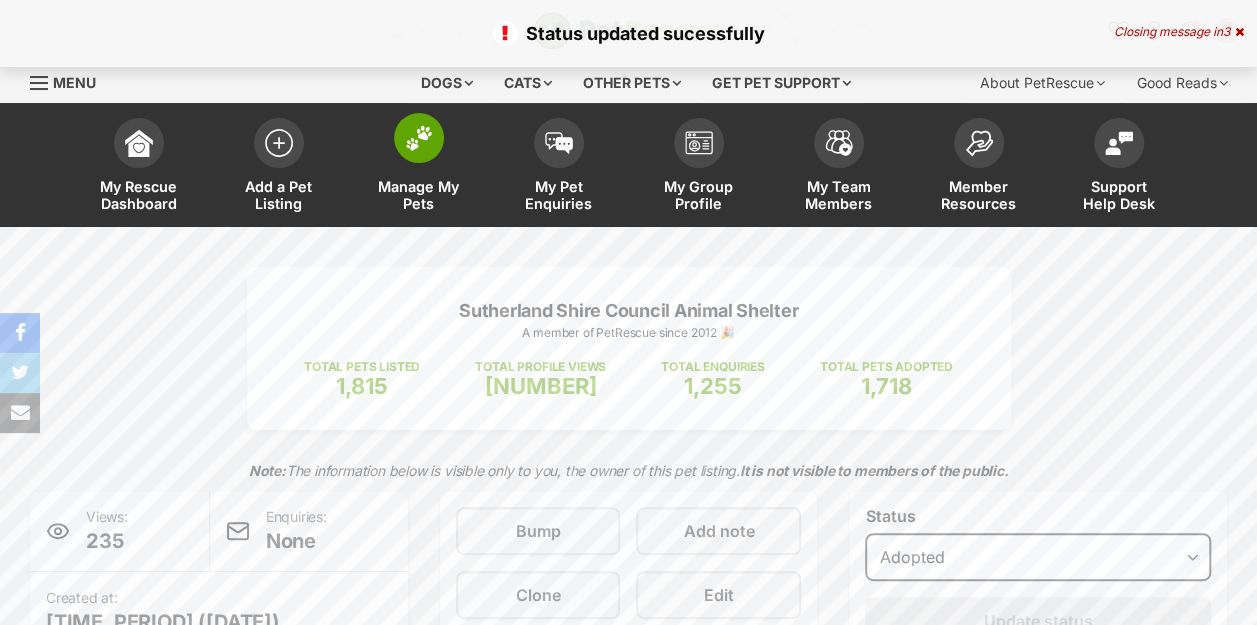 click on "Manage My Pets" at bounding box center [419, 167] 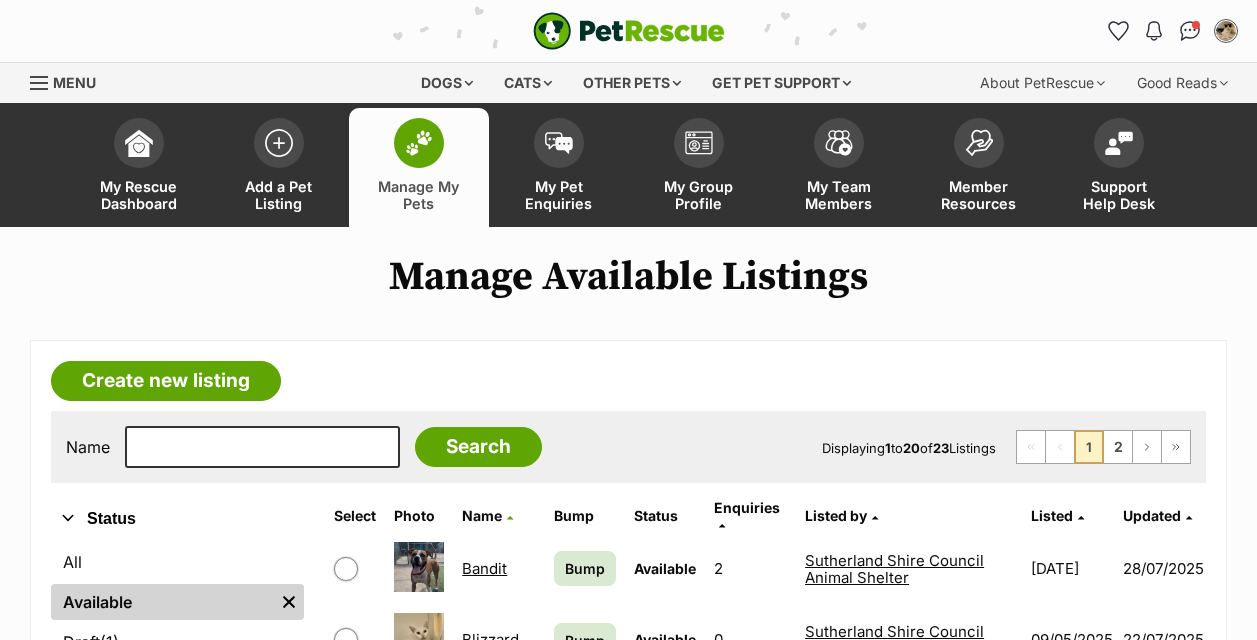 scroll, scrollTop: 0, scrollLeft: 0, axis: both 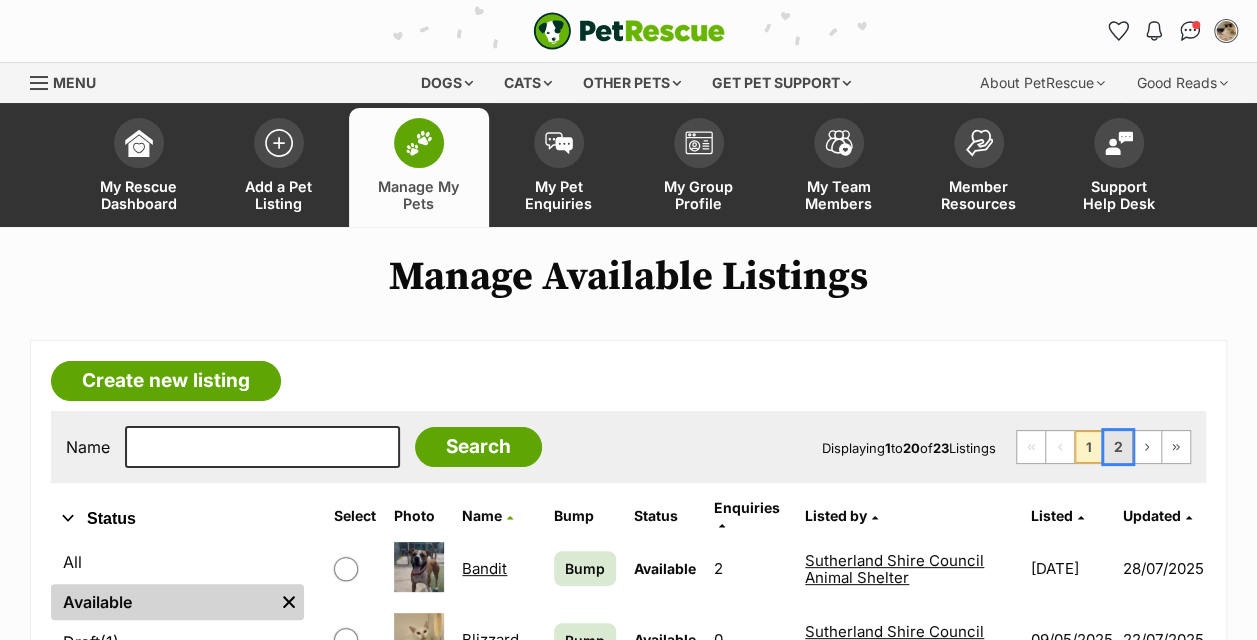 click on "2" at bounding box center [1118, 447] 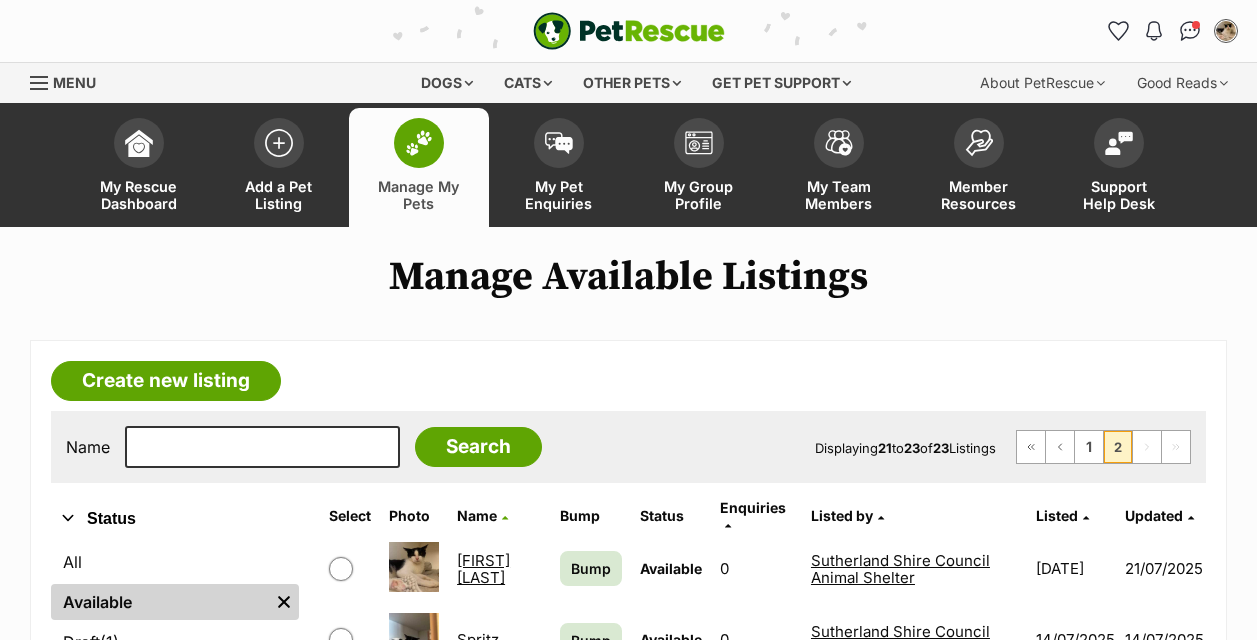 scroll, scrollTop: 211, scrollLeft: 0, axis: vertical 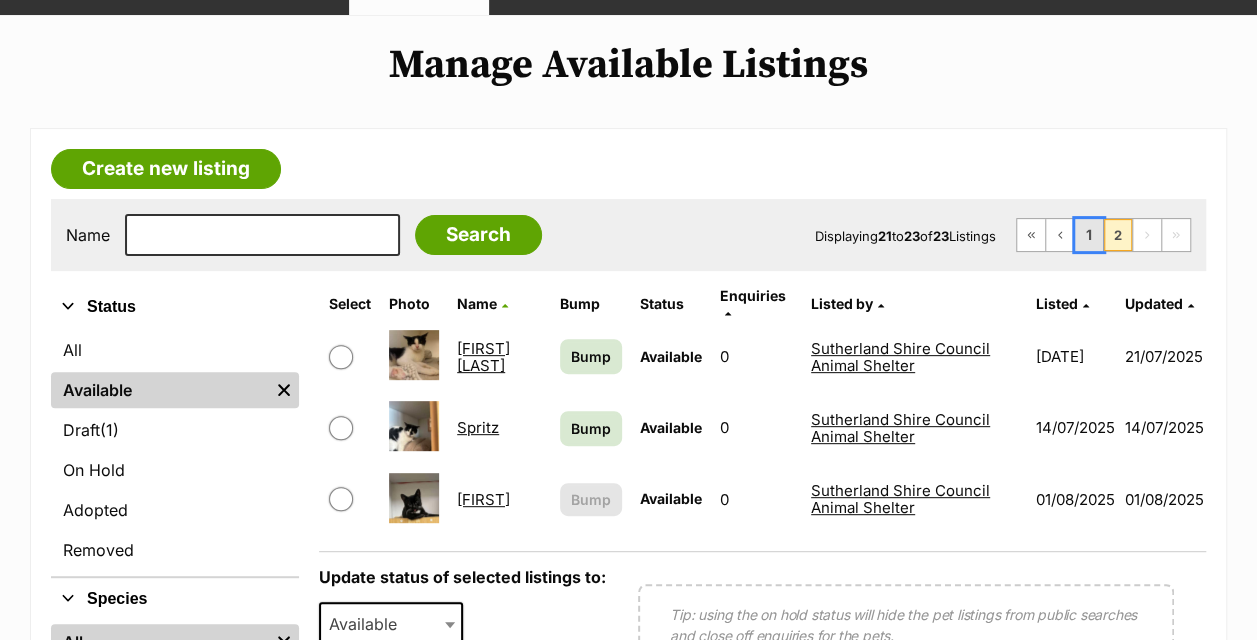 click on "1" at bounding box center (1089, 235) 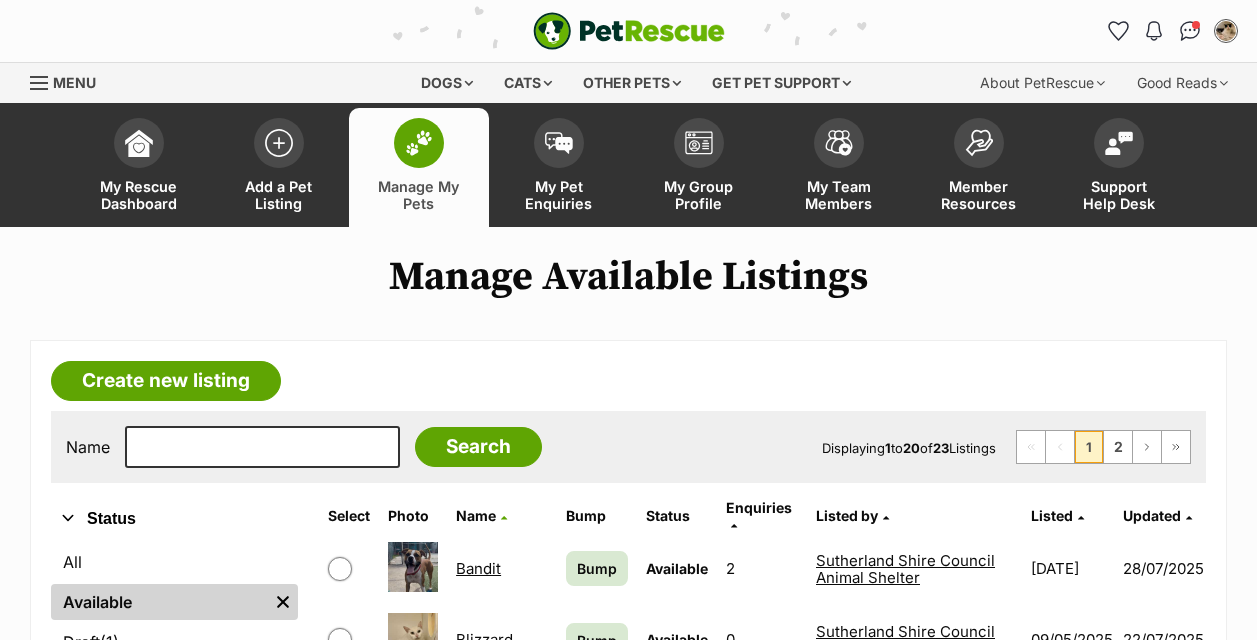 scroll, scrollTop: 0, scrollLeft: 0, axis: both 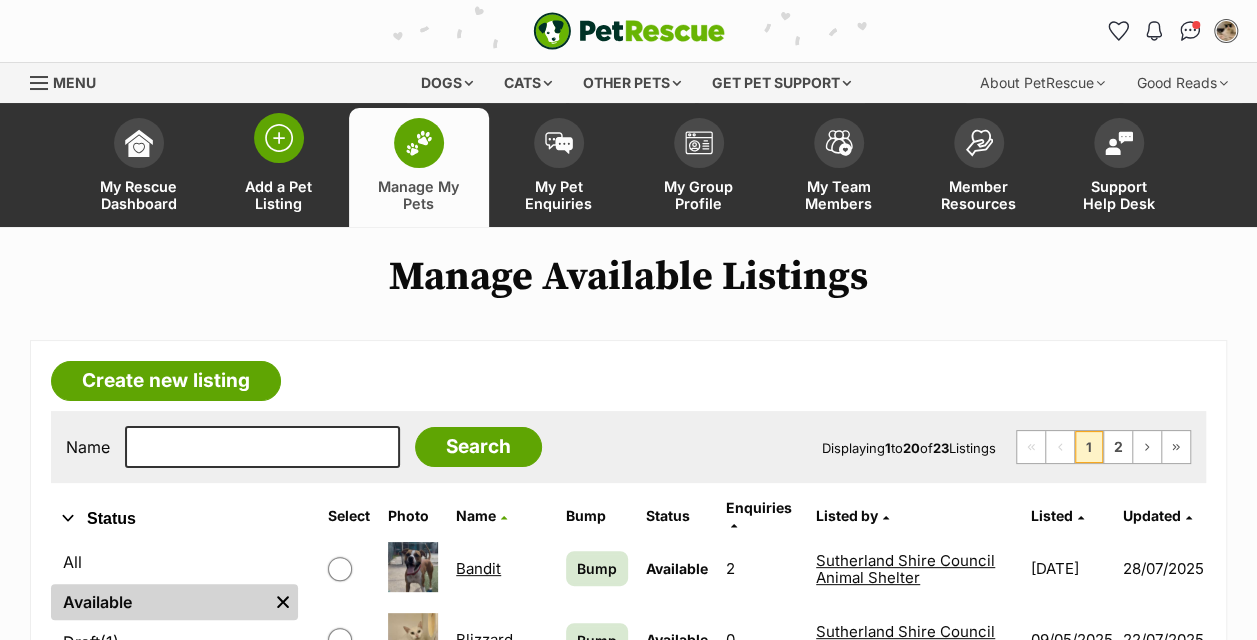 click at bounding box center (279, 138) 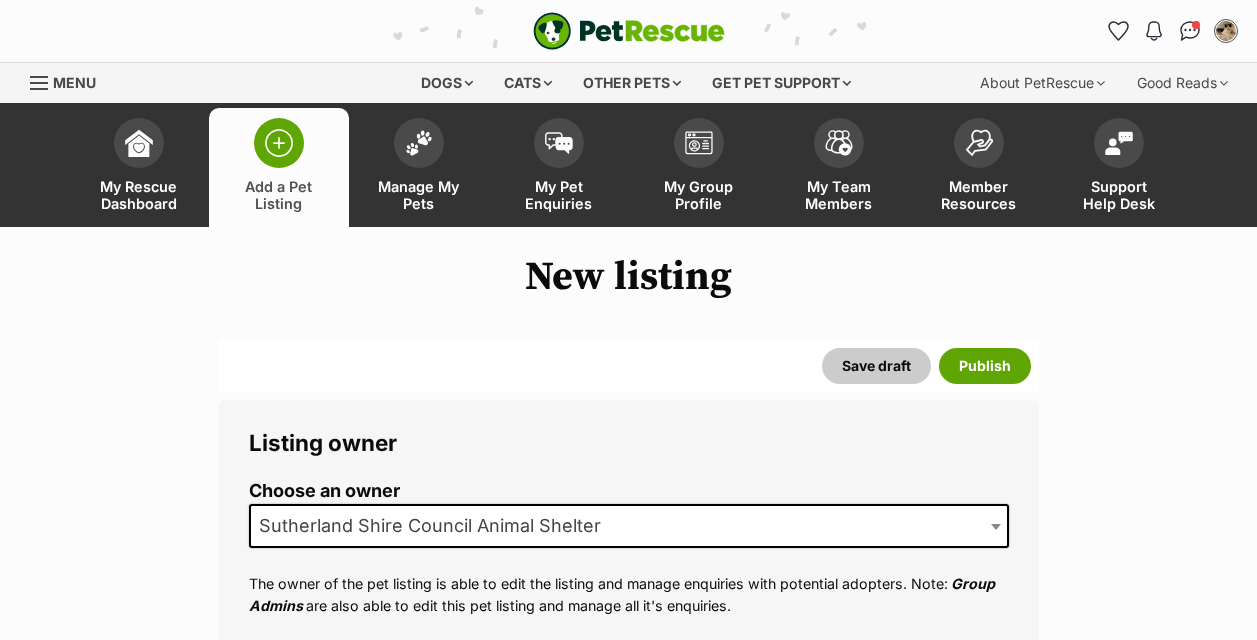 scroll, scrollTop: 0, scrollLeft: 0, axis: both 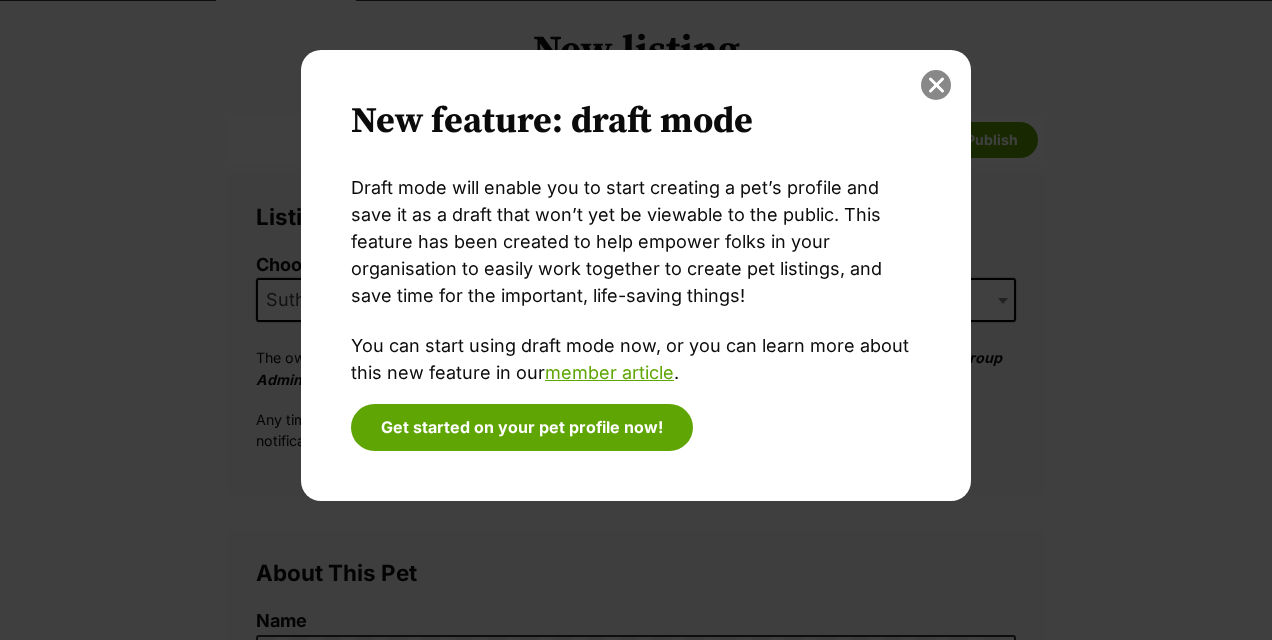 click at bounding box center (936, 85) 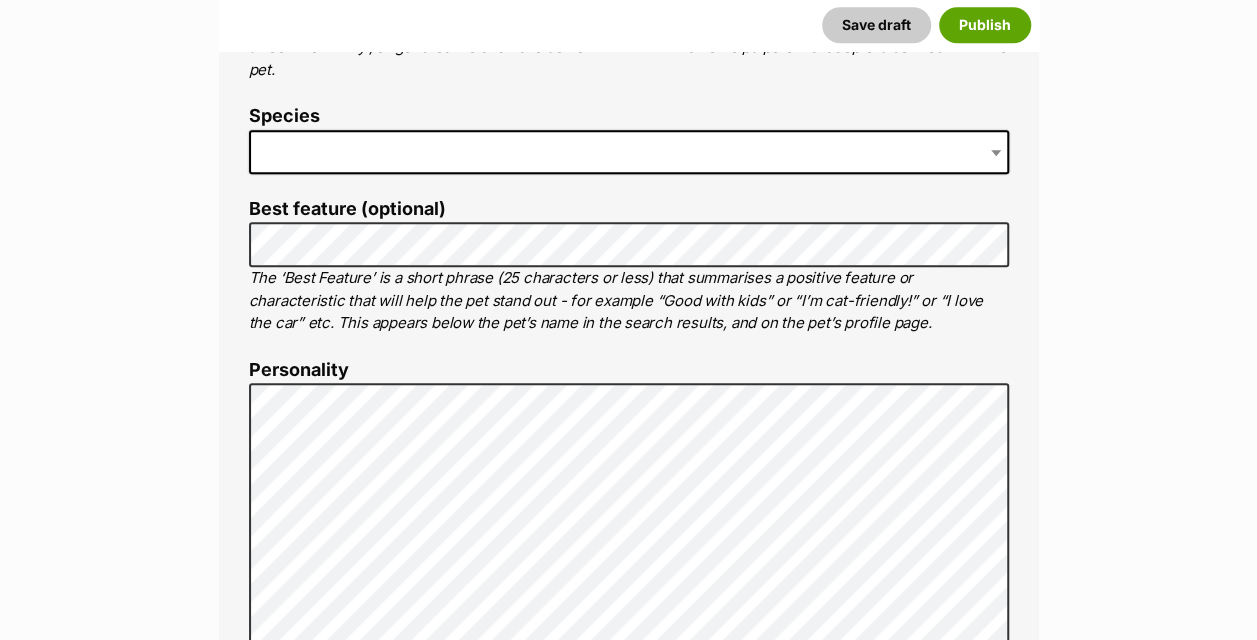 scroll, scrollTop: 904, scrollLeft: 0, axis: vertical 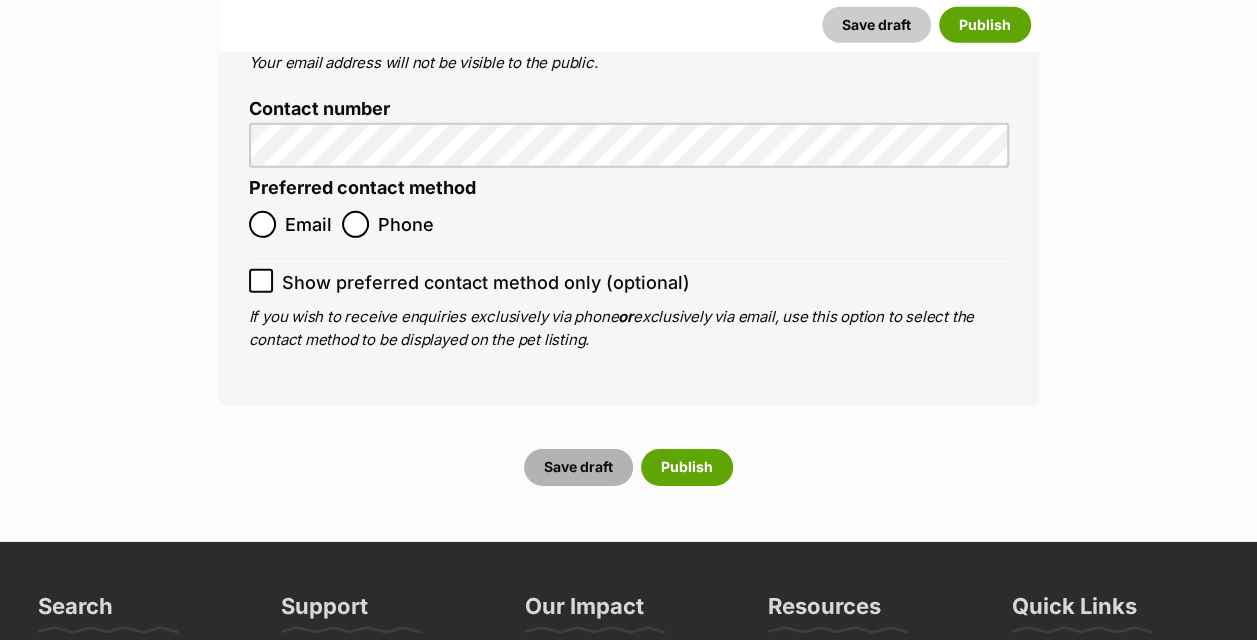 click on "Save draft" at bounding box center (578, 467) 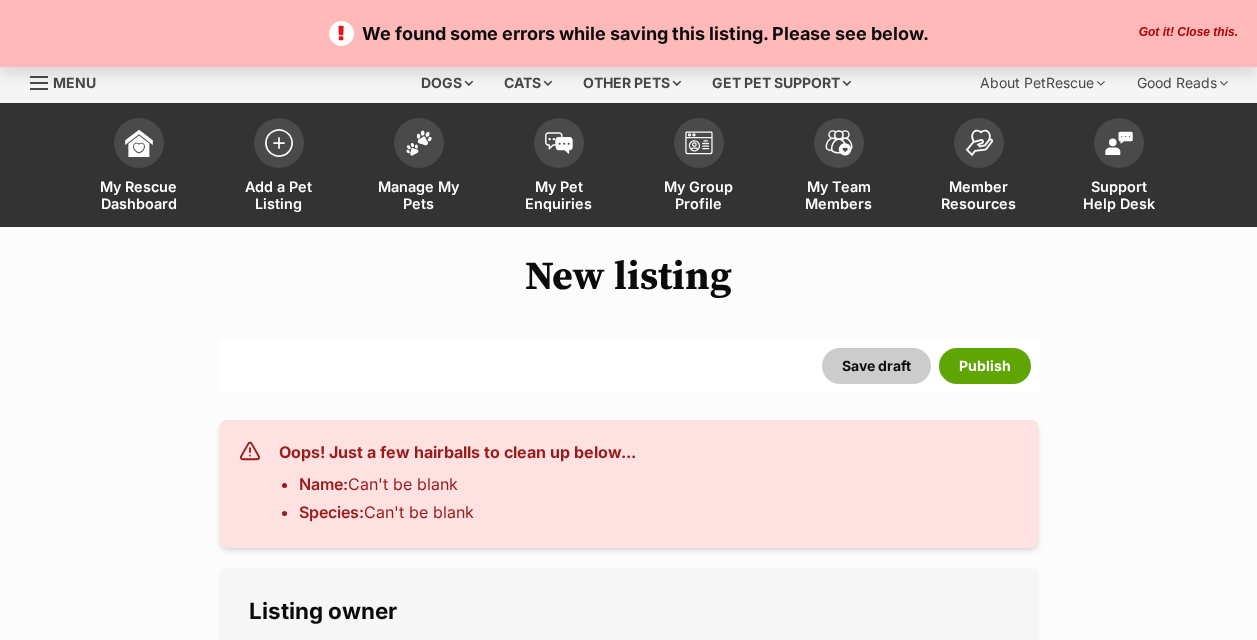 scroll, scrollTop: 0, scrollLeft: 0, axis: both 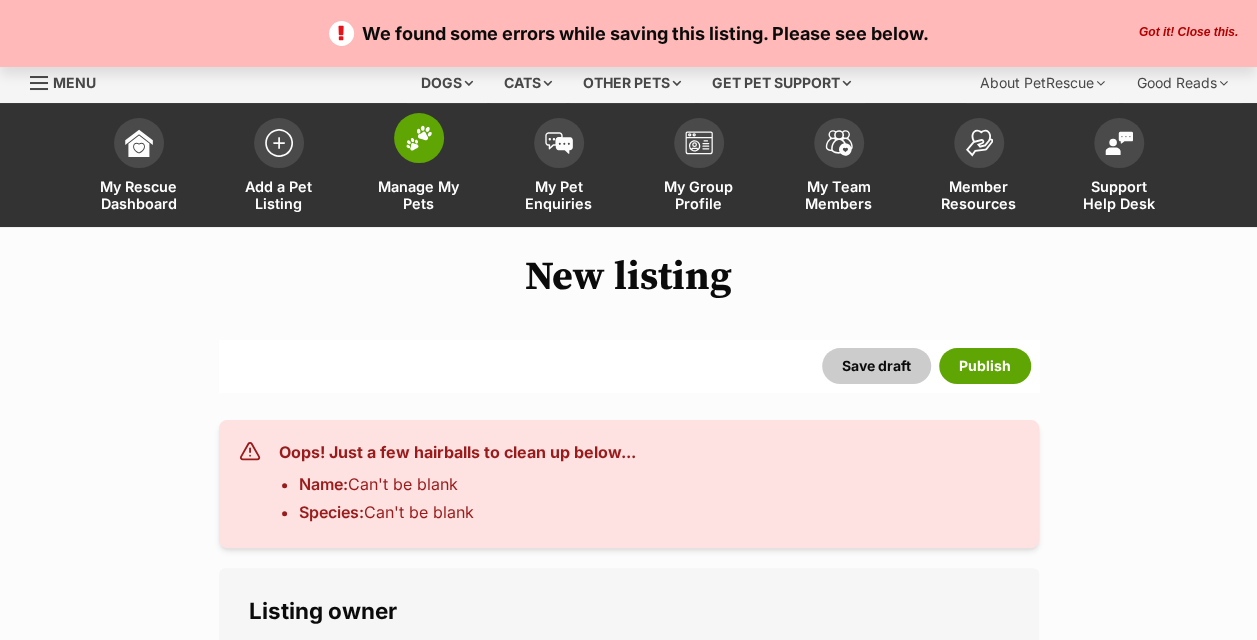 click at bounding box center [419, 138] 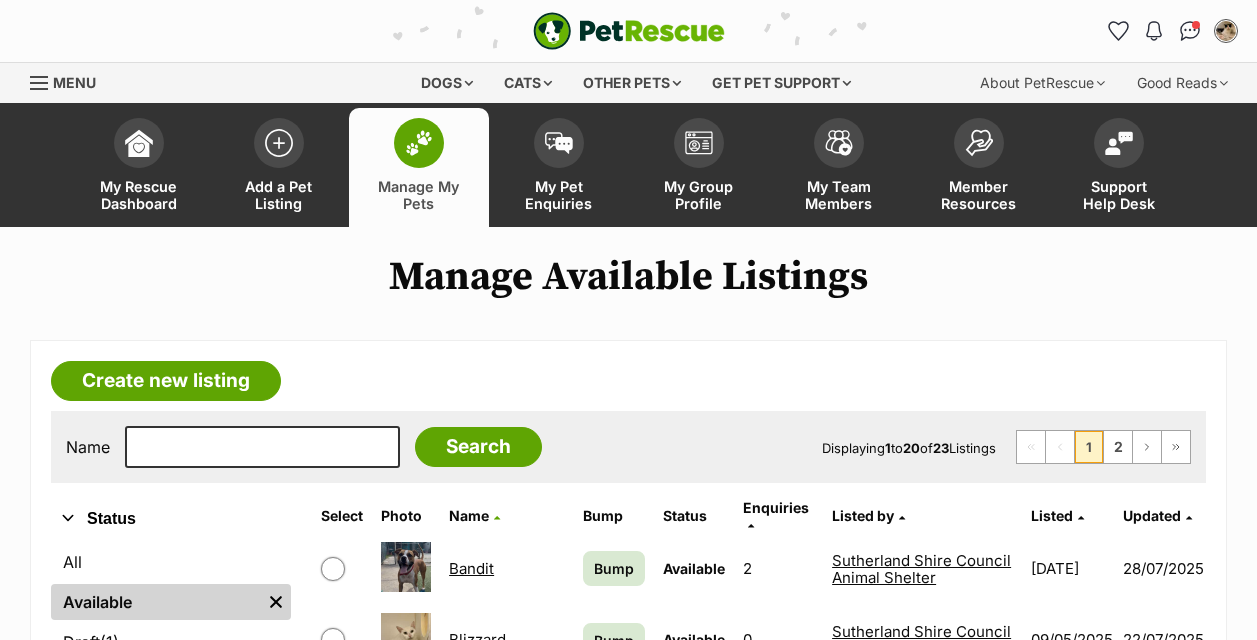 scroll, scrollTop: 0, scrollLeft: 0, axis: both 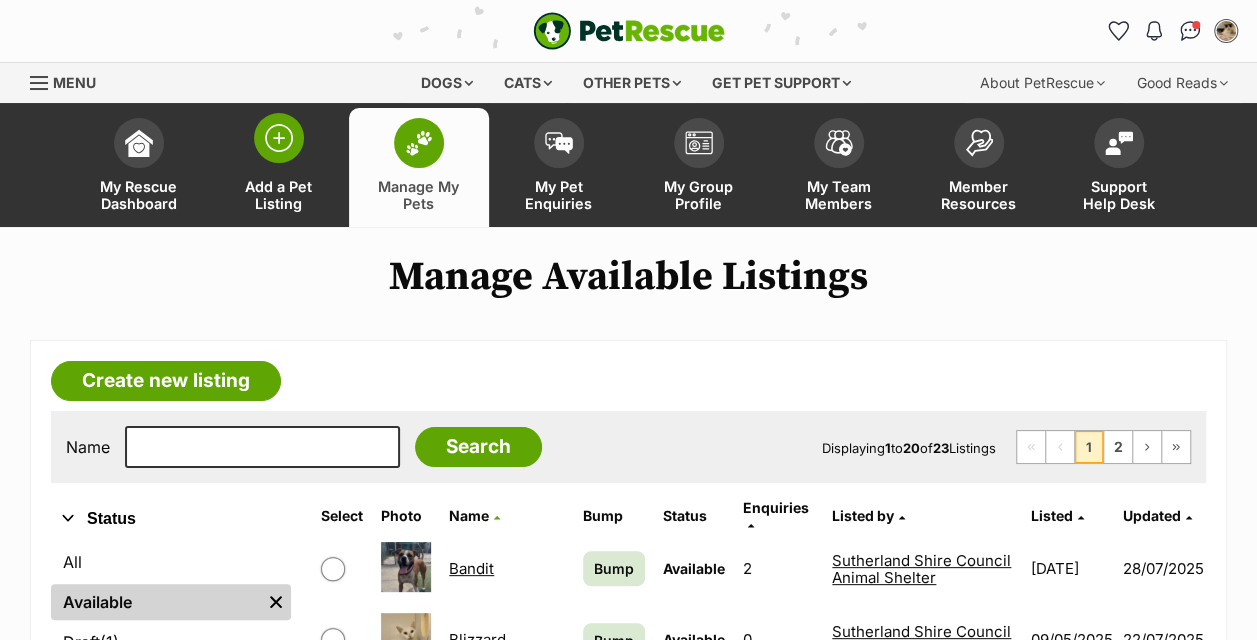 click on "Add a Pet Listing" at bounding box center [279, 167] 